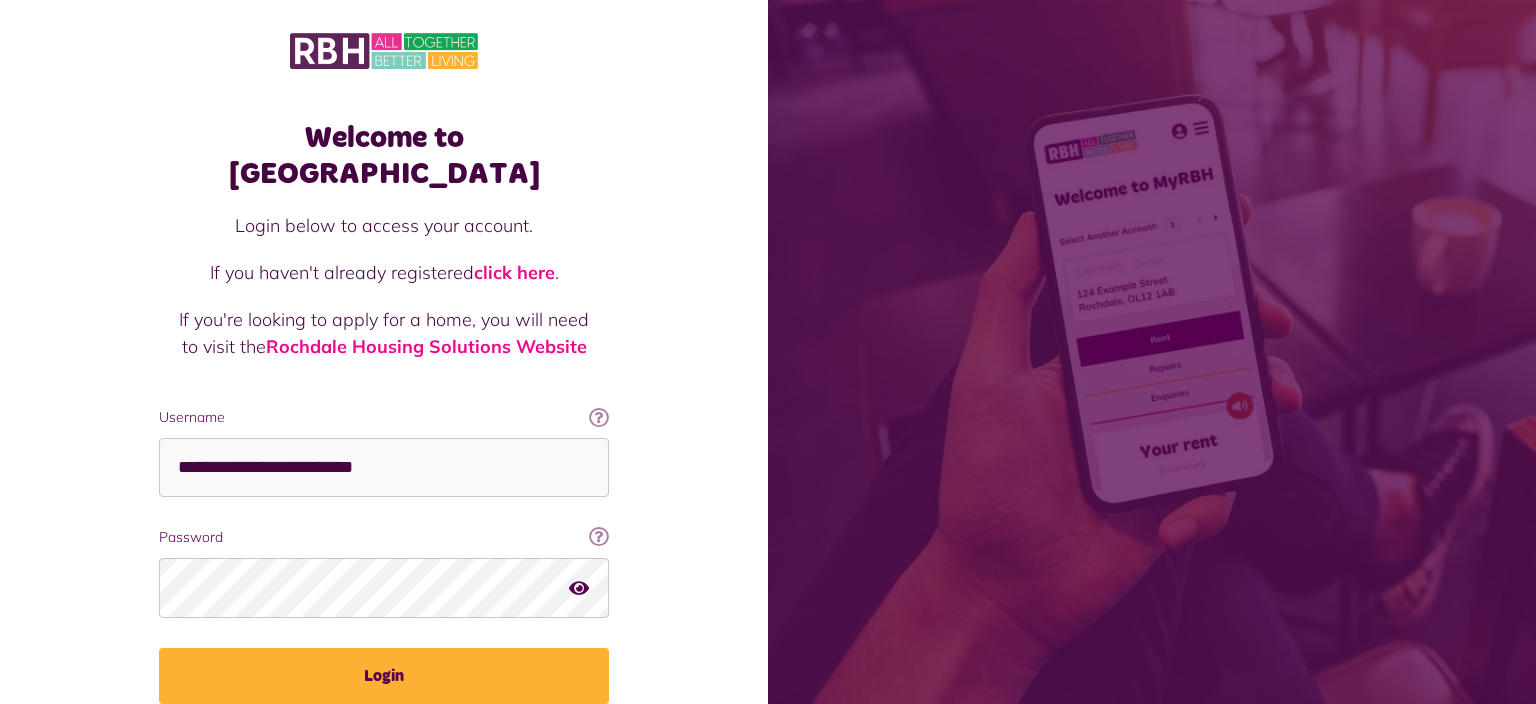 scroll, scrollTop: 0, scrollLeft: 0, axis: both 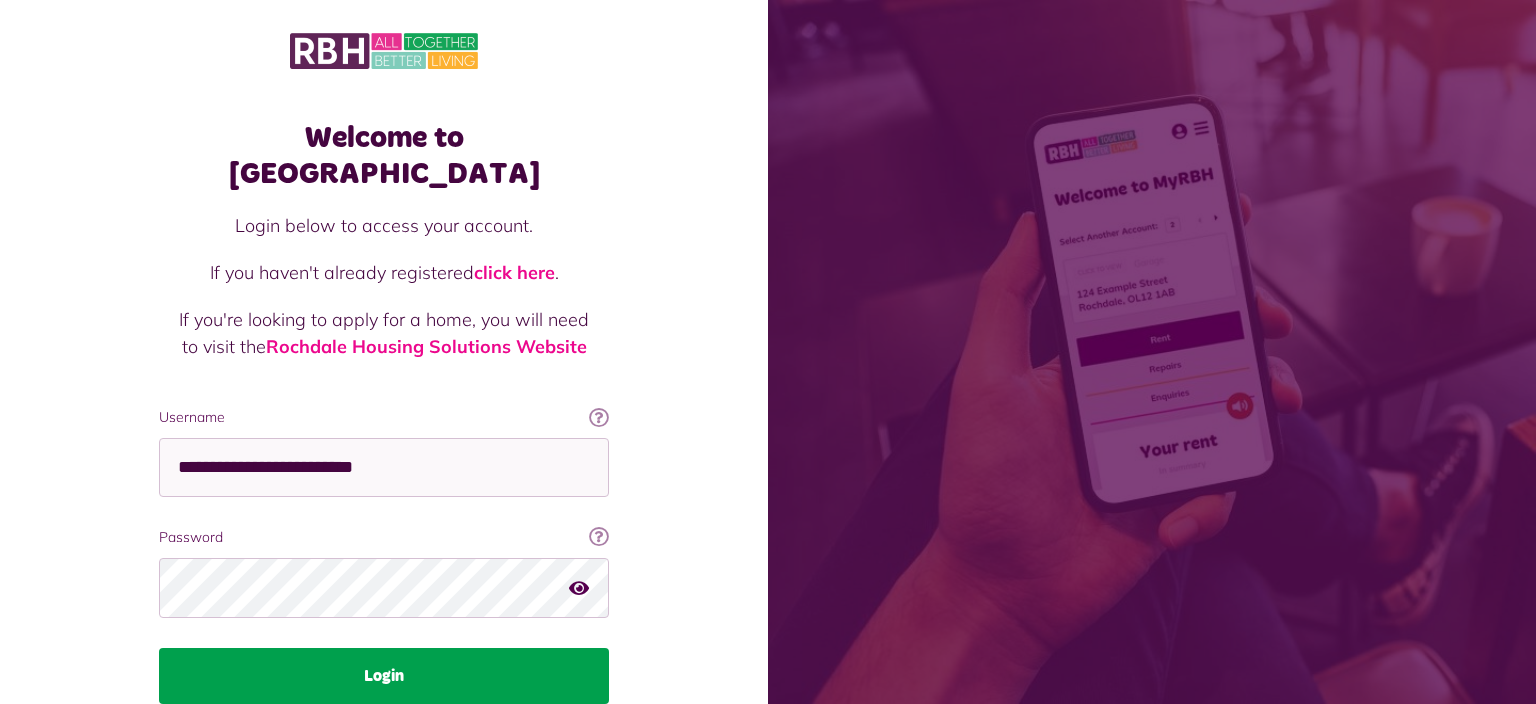 click on "Login" at bounding box center (384, 676) 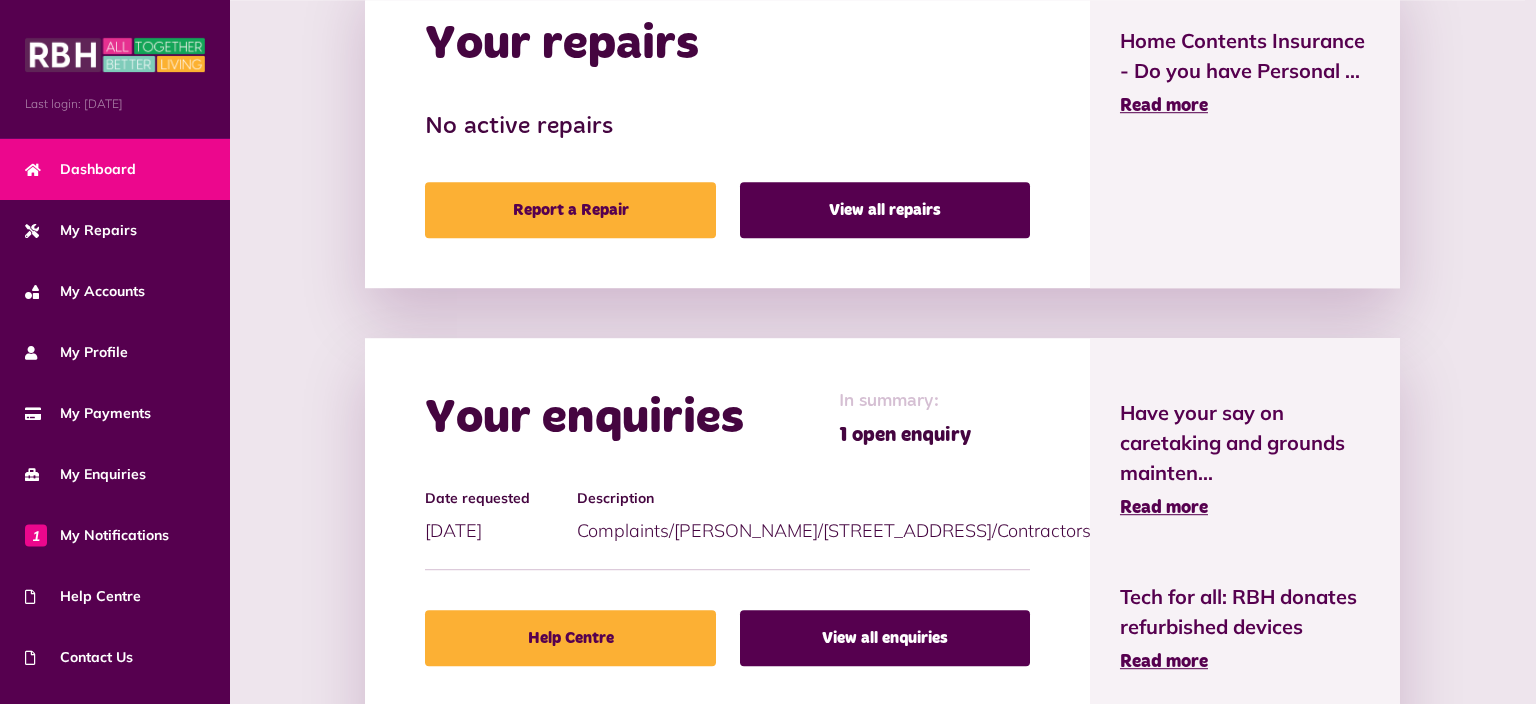 scroll, scrollTop: 1045, scrollLeft: 0, axis: vertical 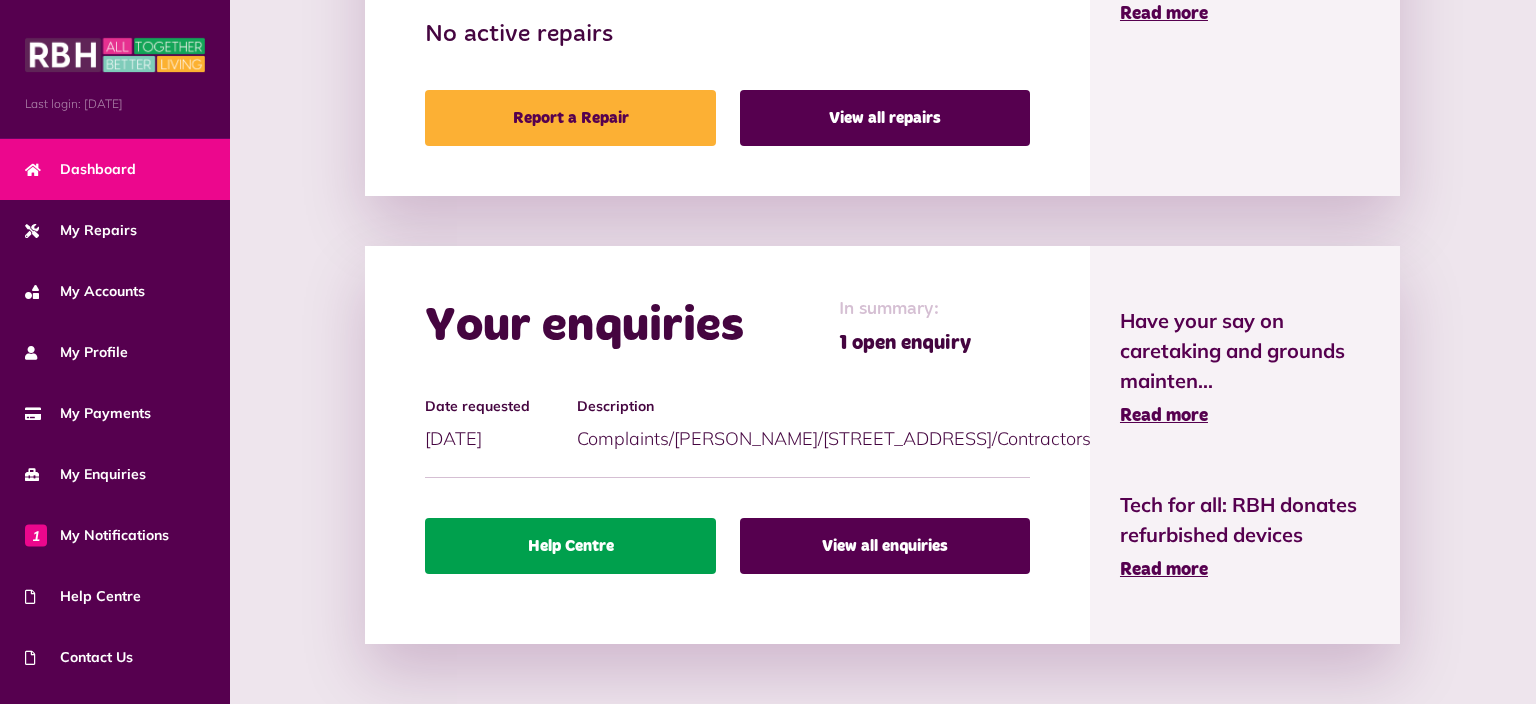 click on "Help Centre" at bounding box center (570, 546) 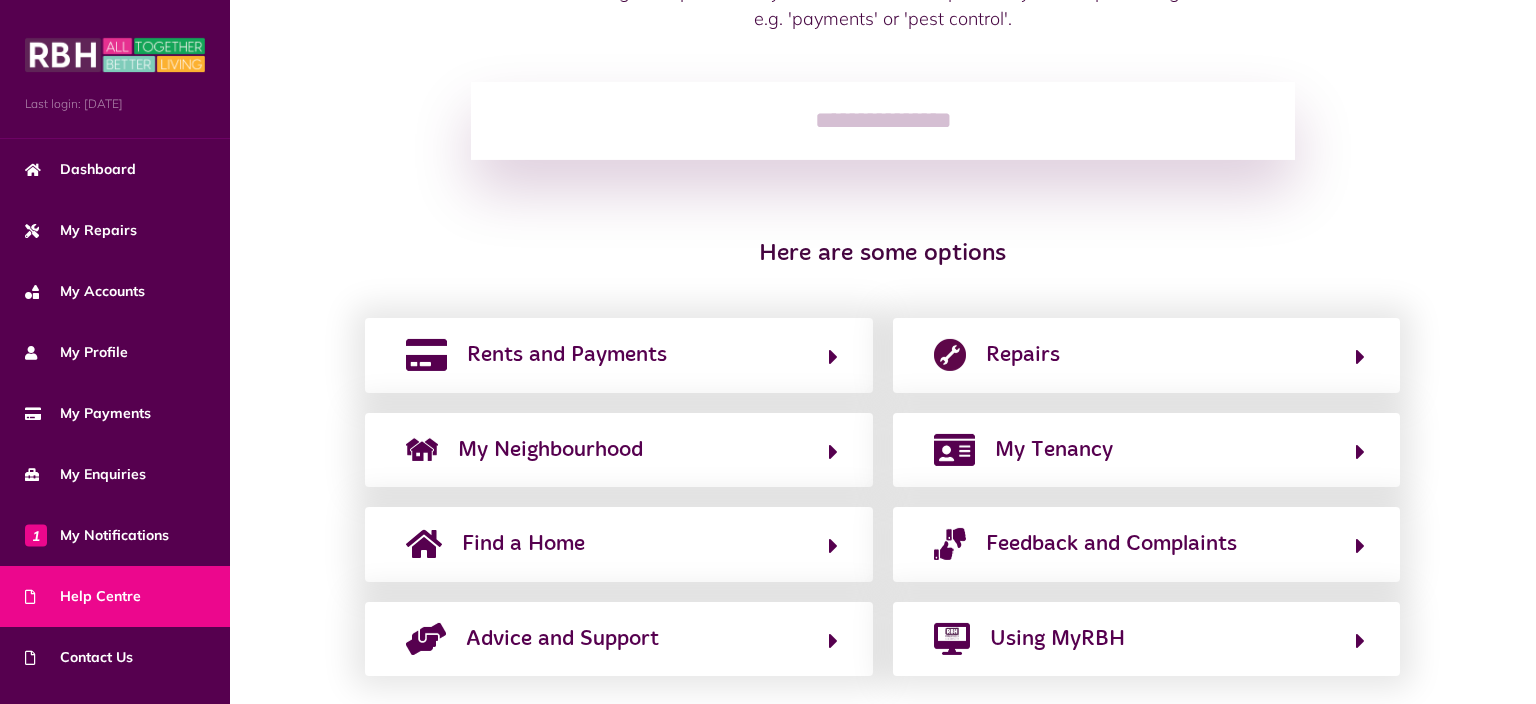 scroll, scrollTop: 279, scrollLeft: 0, axis: vertical 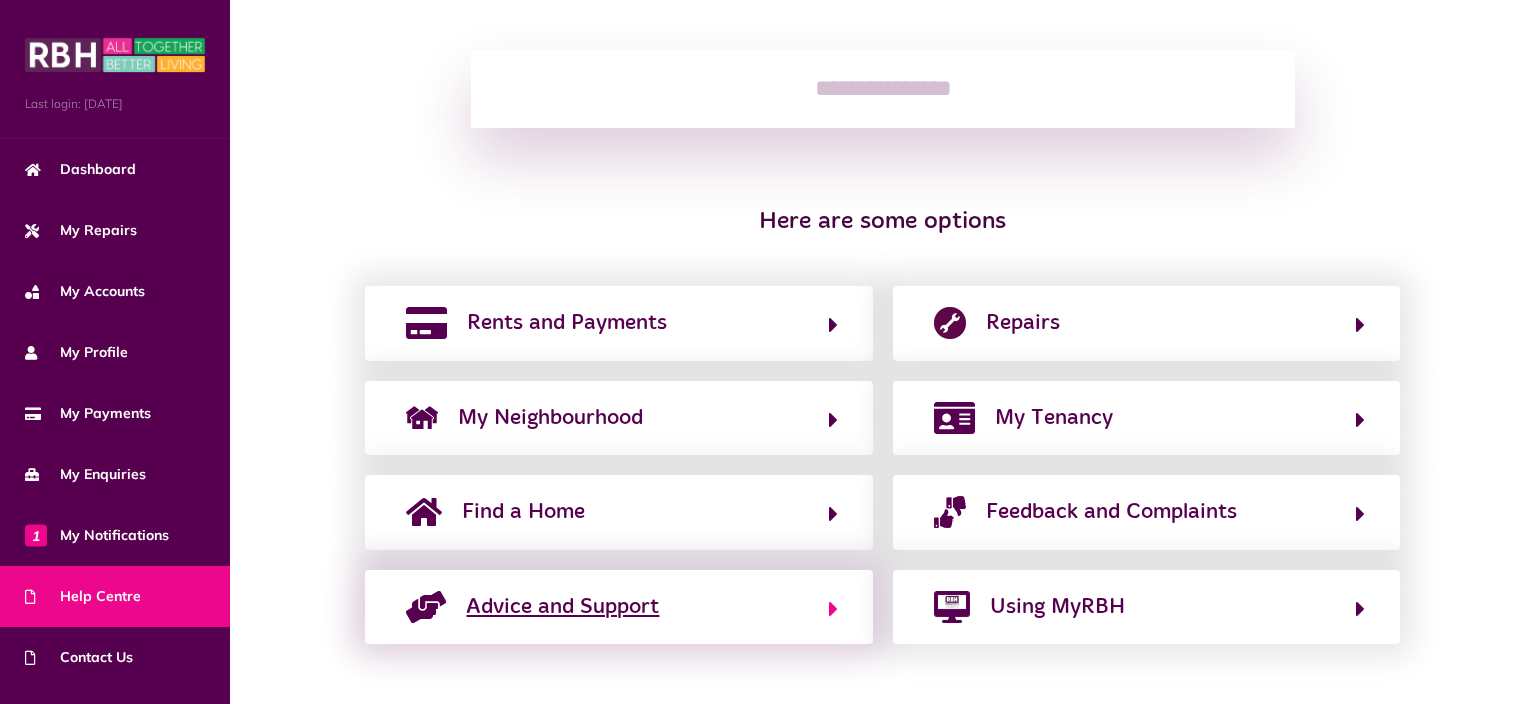 click on "Advice and Support" 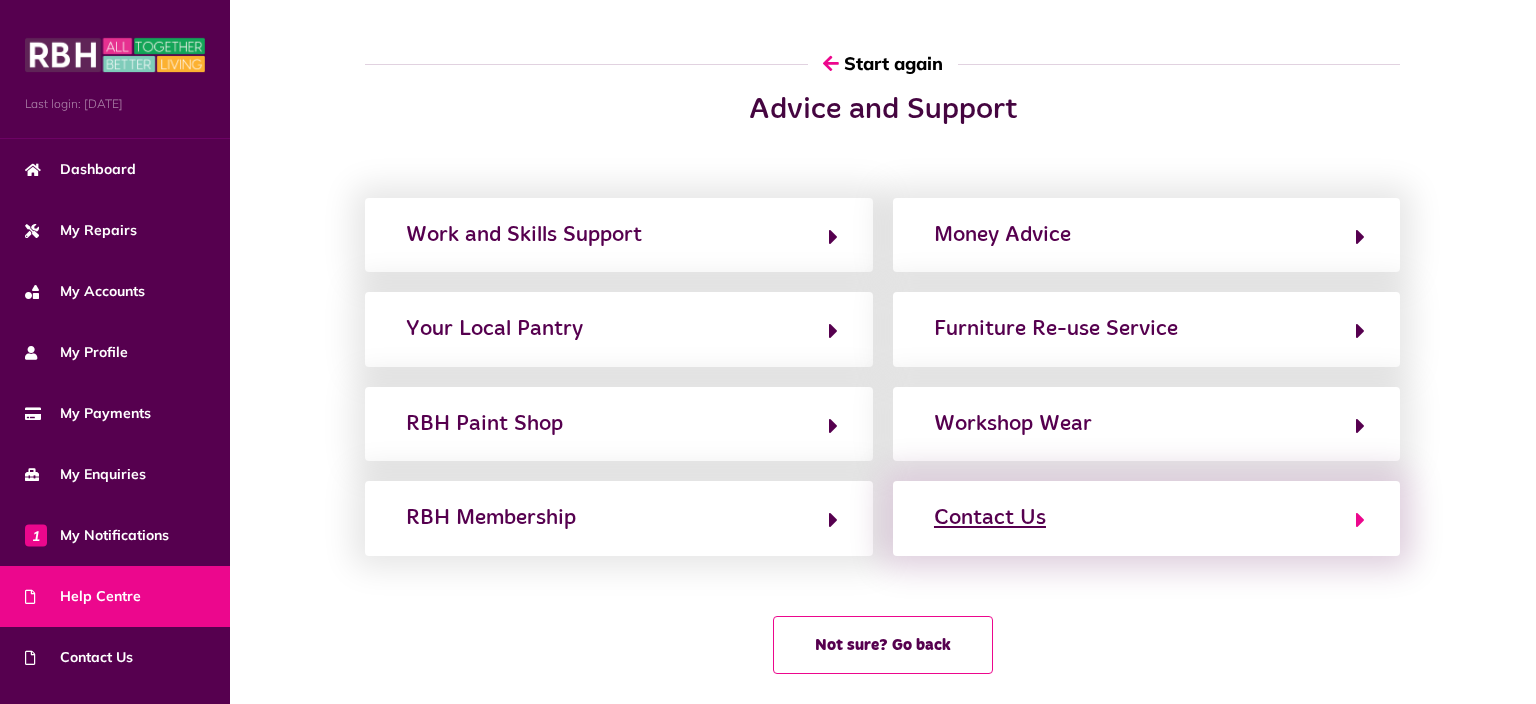 click on "Contact Us" 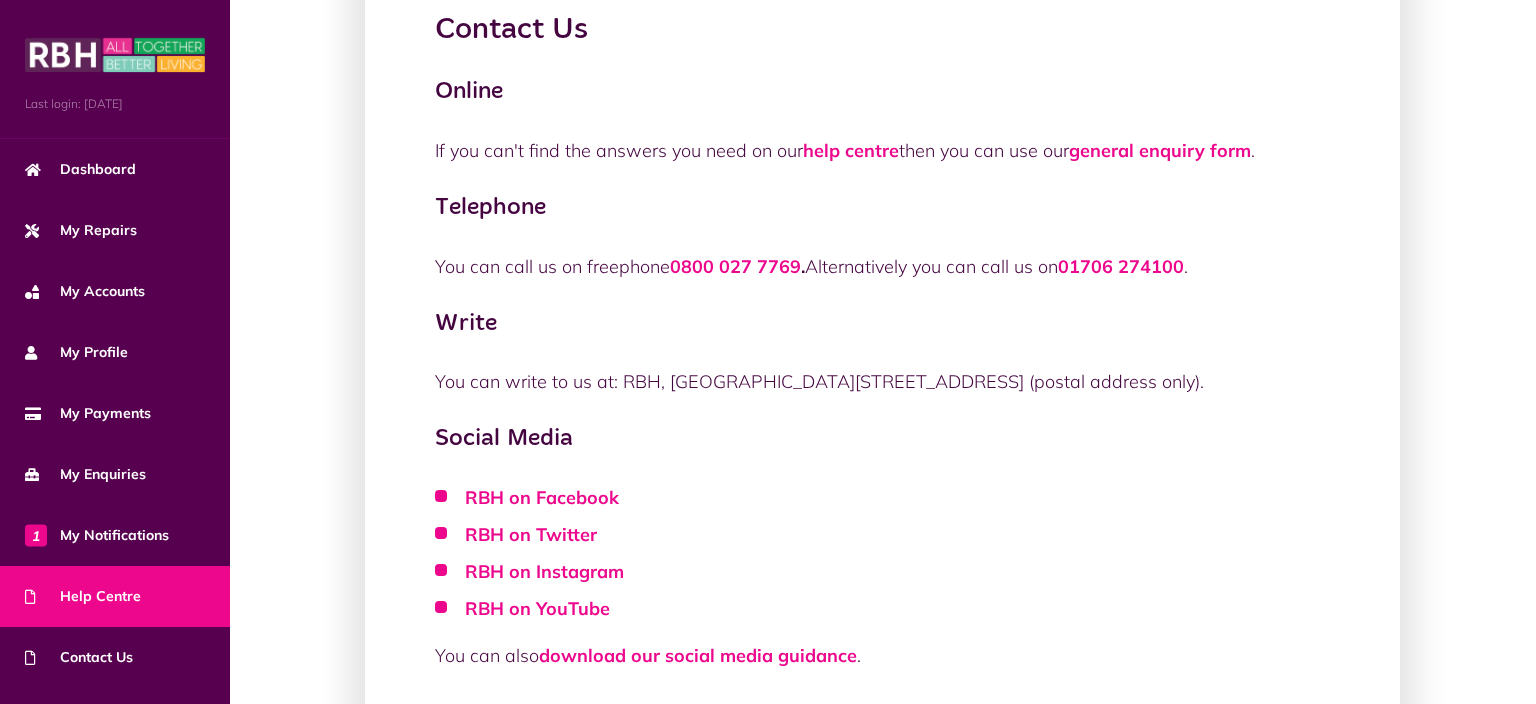 scroll, scrollTop: 211, scrollLeft: 0, axis: vertical 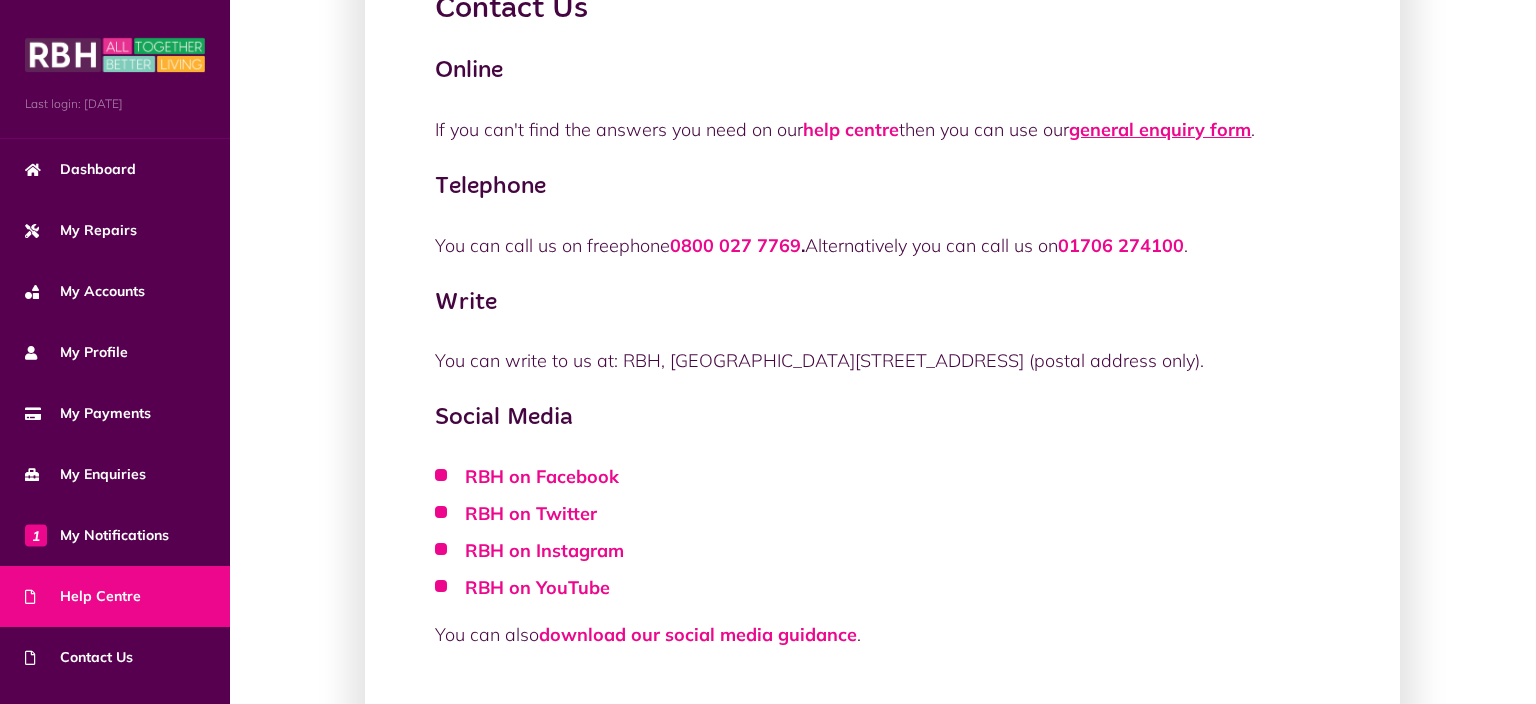 click on "general enquiry form" 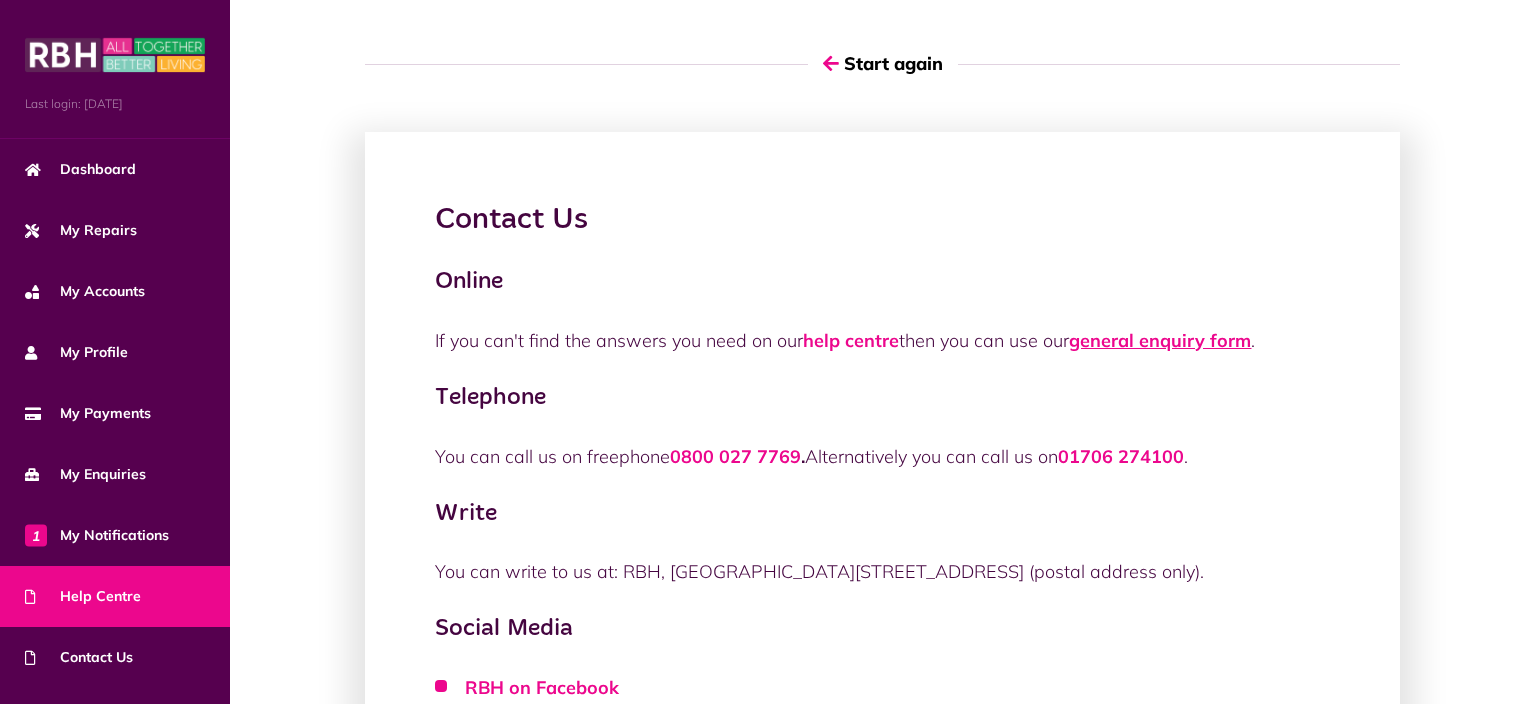 click on "general enquiry form" 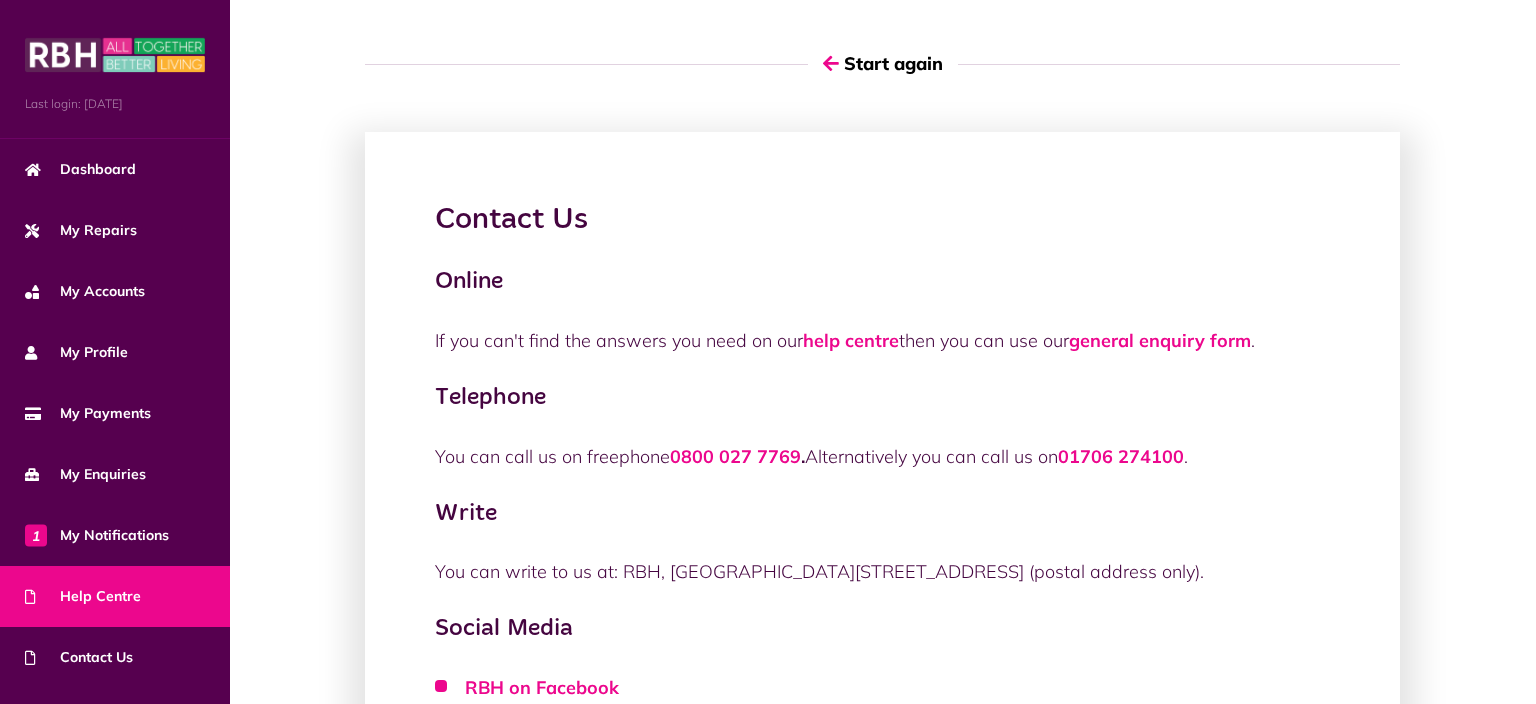 scroll, scrollTop: 211, scrollLeft: 0, axis: vertical 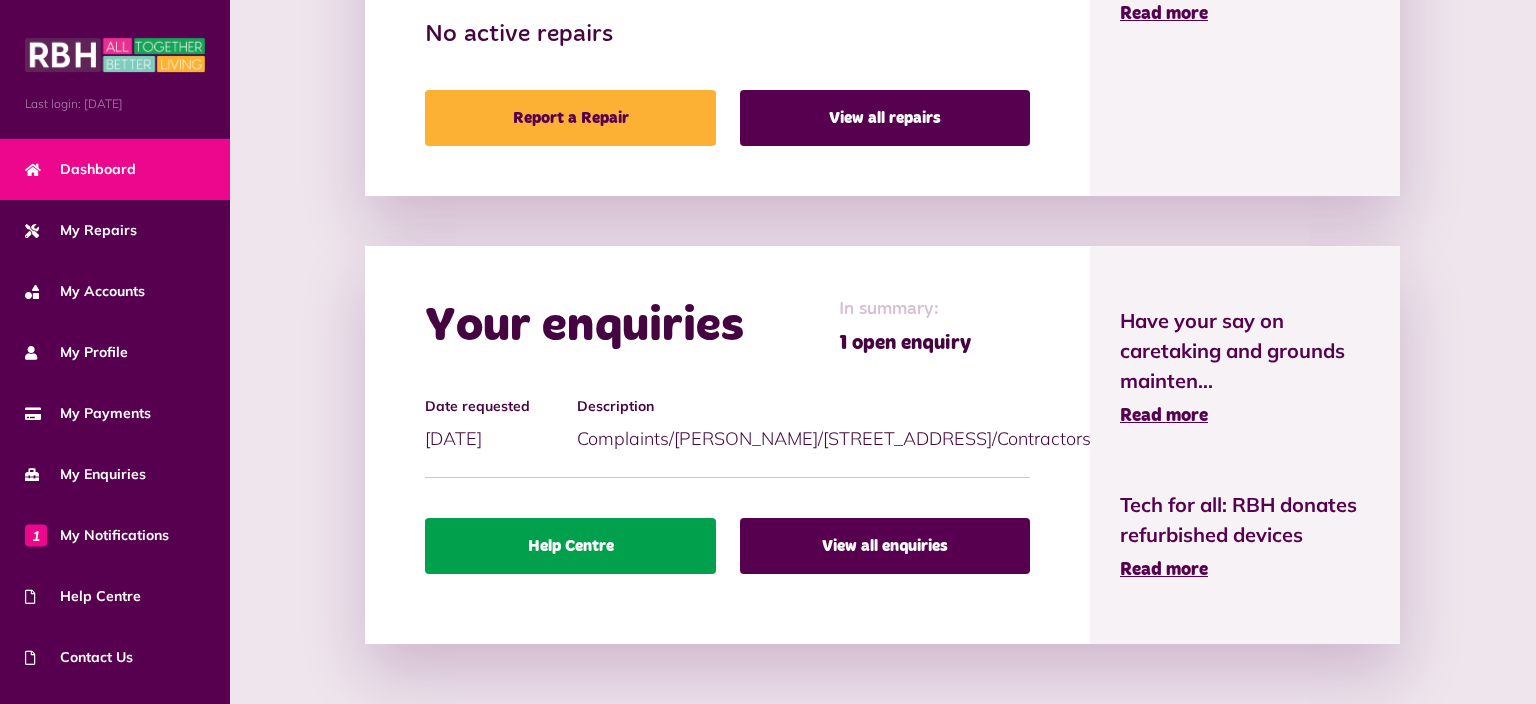 click on "Help Centre" at bounding box center [570, 546] 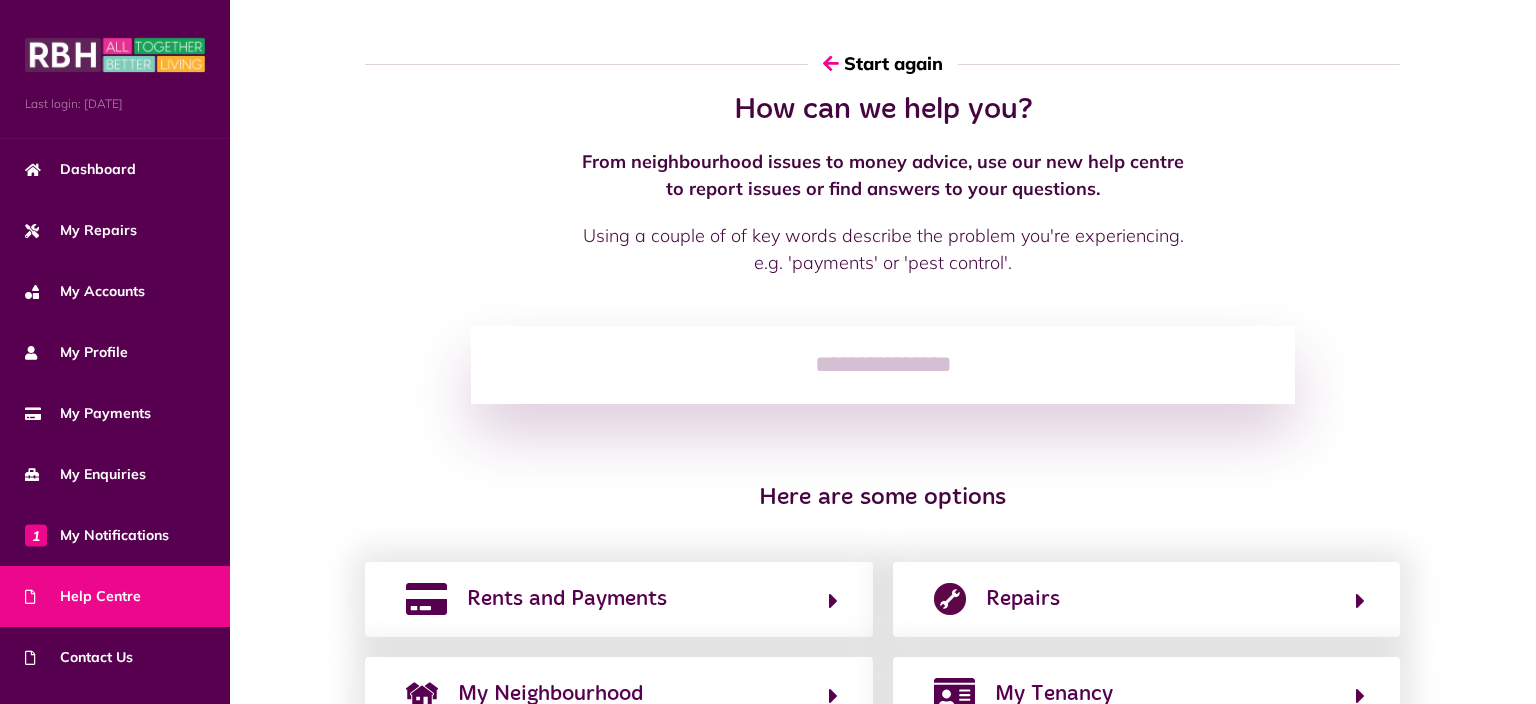 scroll, scrollTop: 279, scrollLeft: 0, axis: vertical 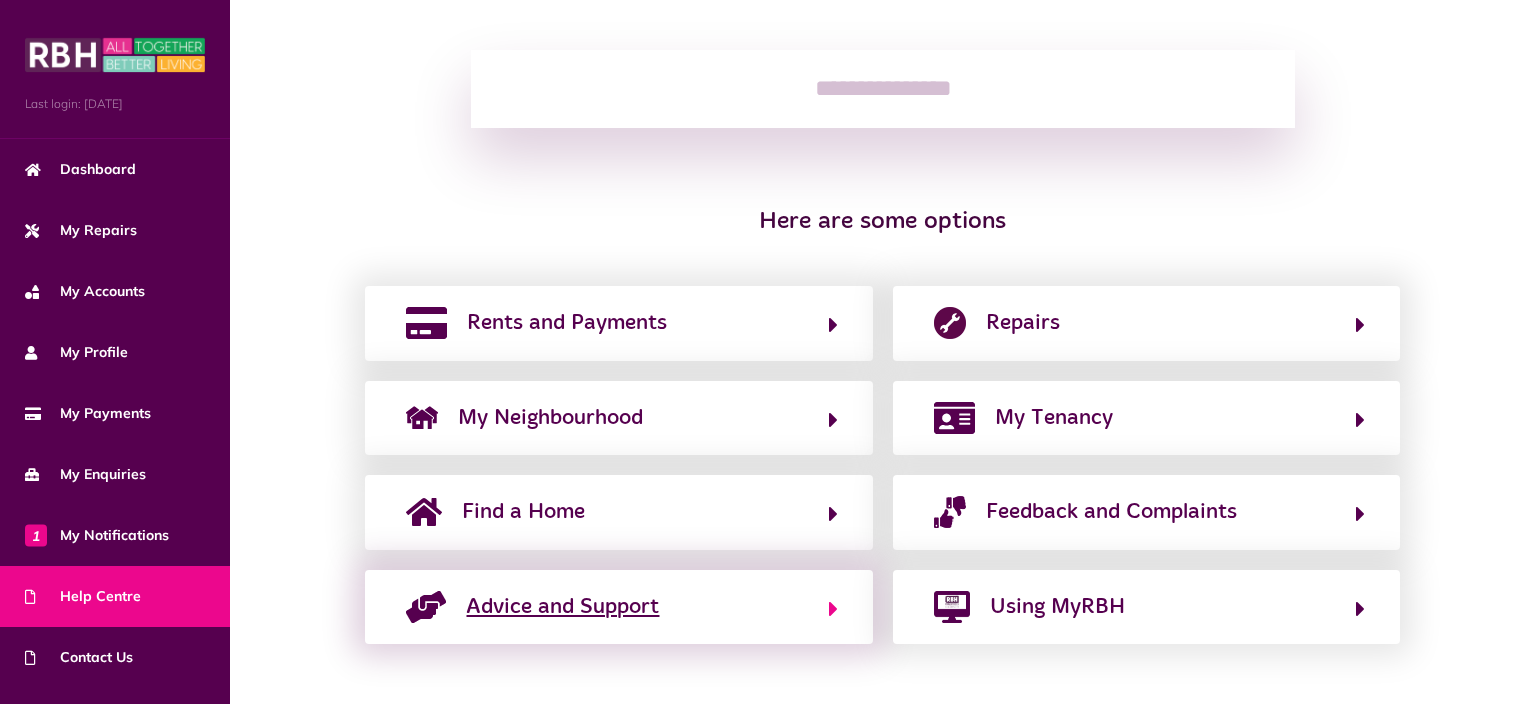click on "Advice and Support" 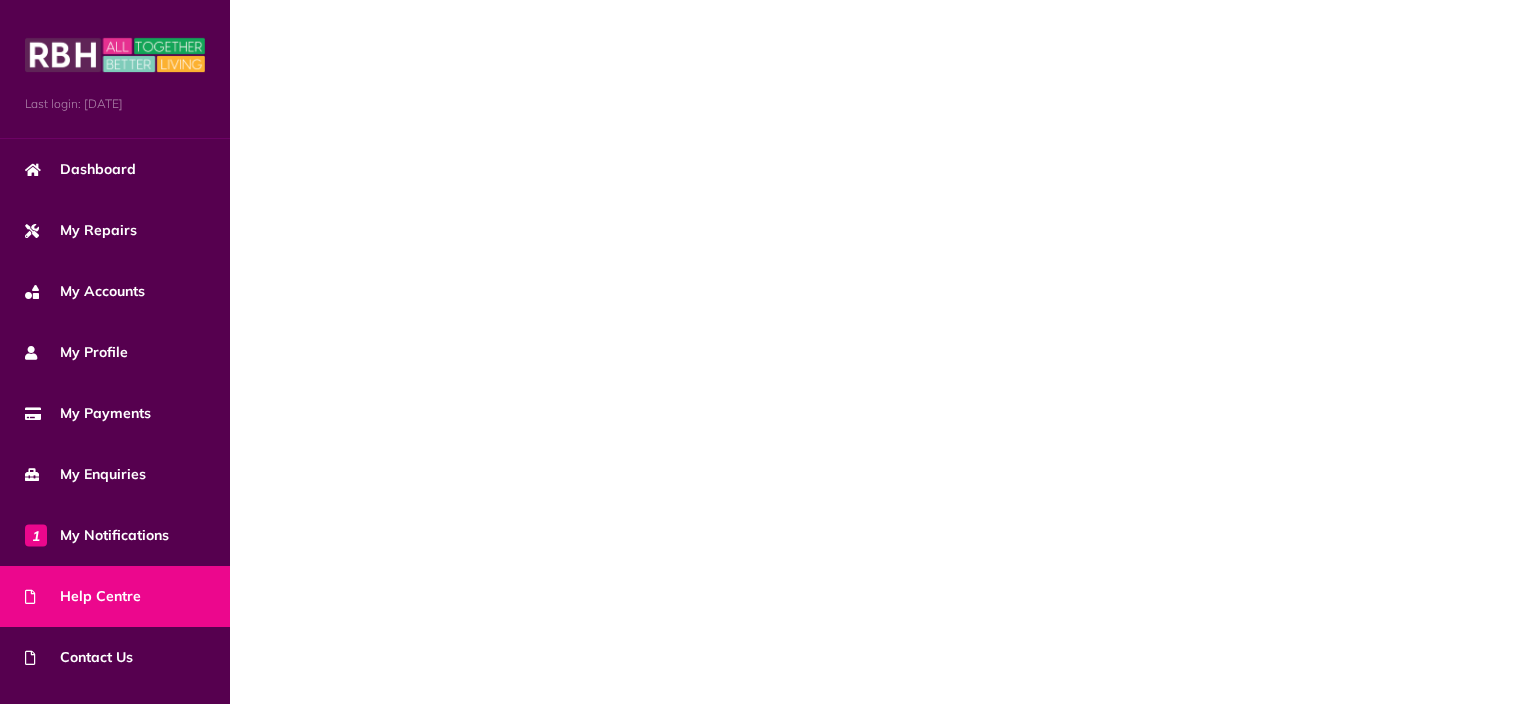 scroll, scrollTop: 0, scrollLeft: 0, axis: both 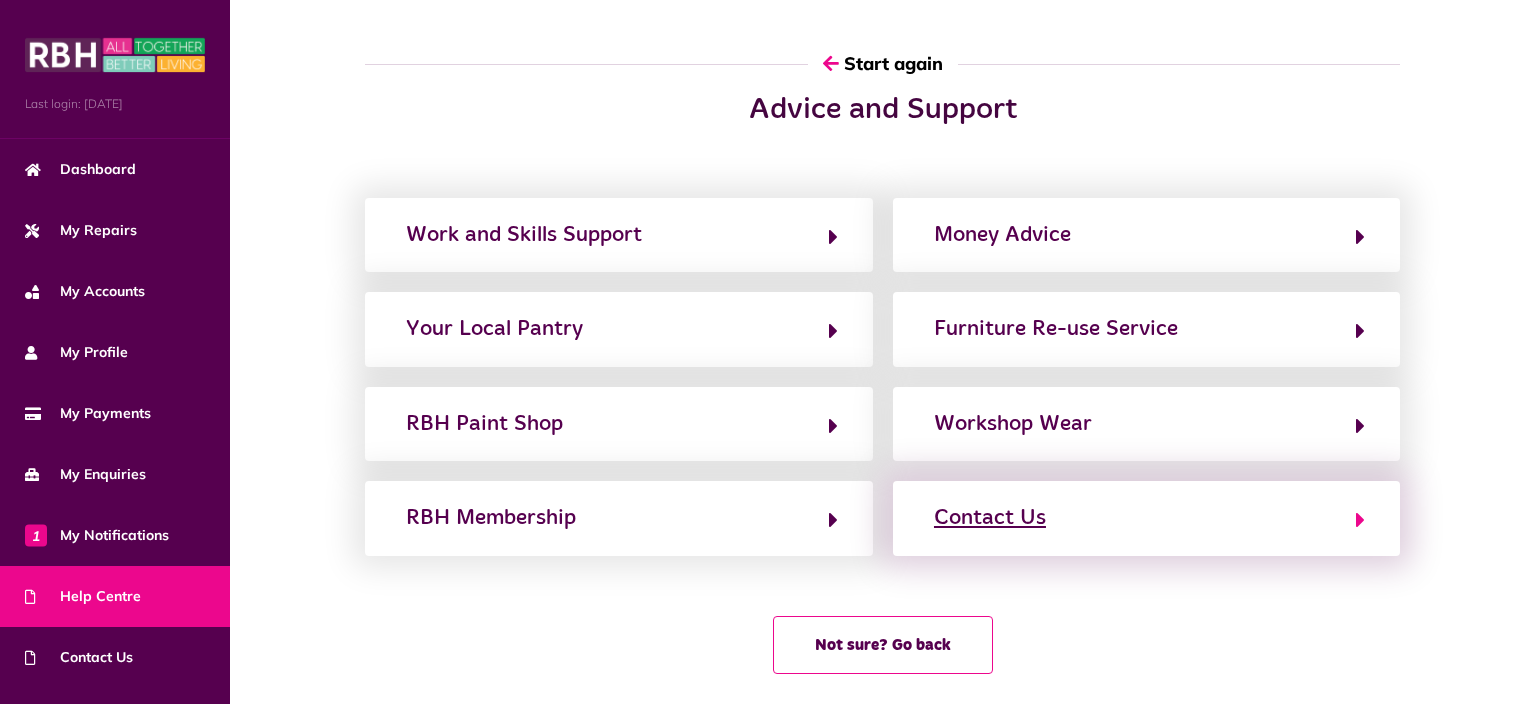 click on "Contact Us" 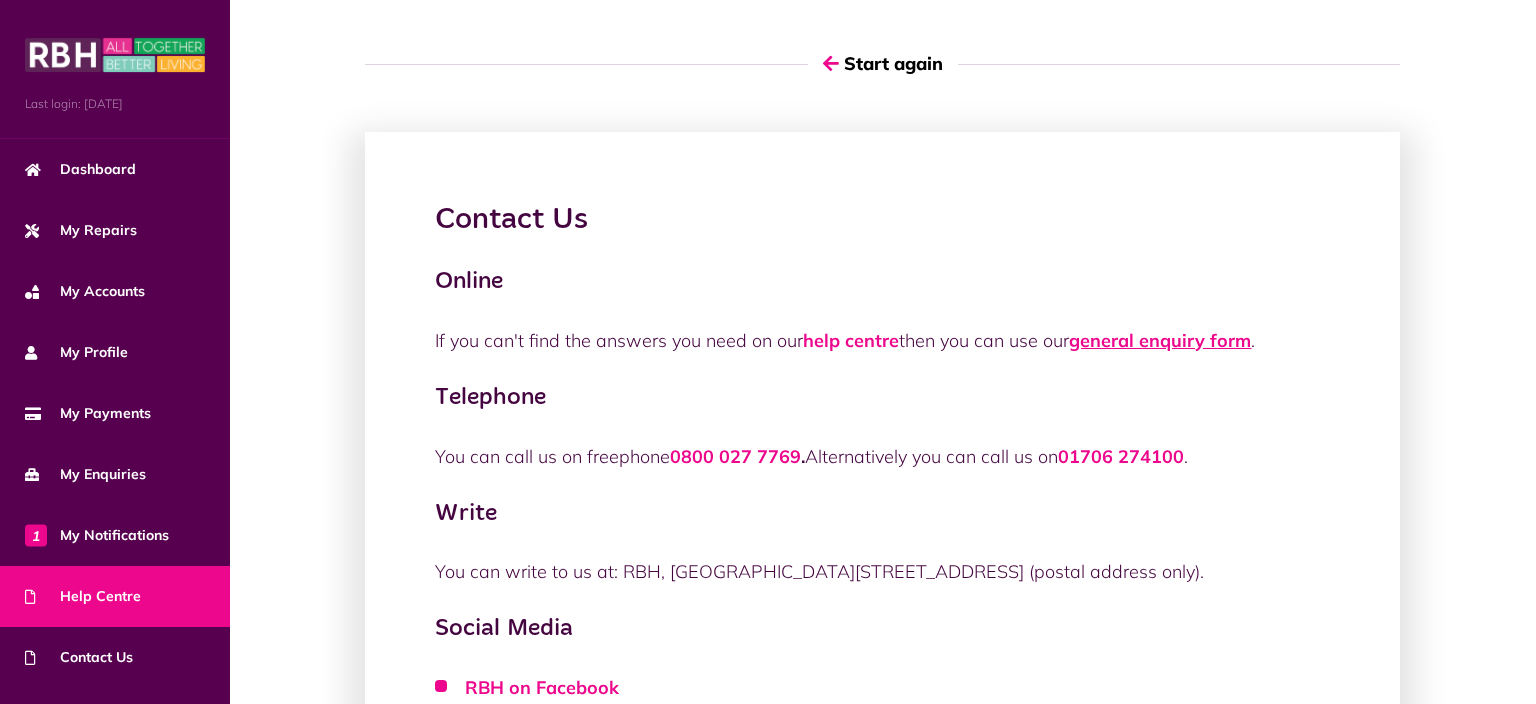 click on "general enquiry form" 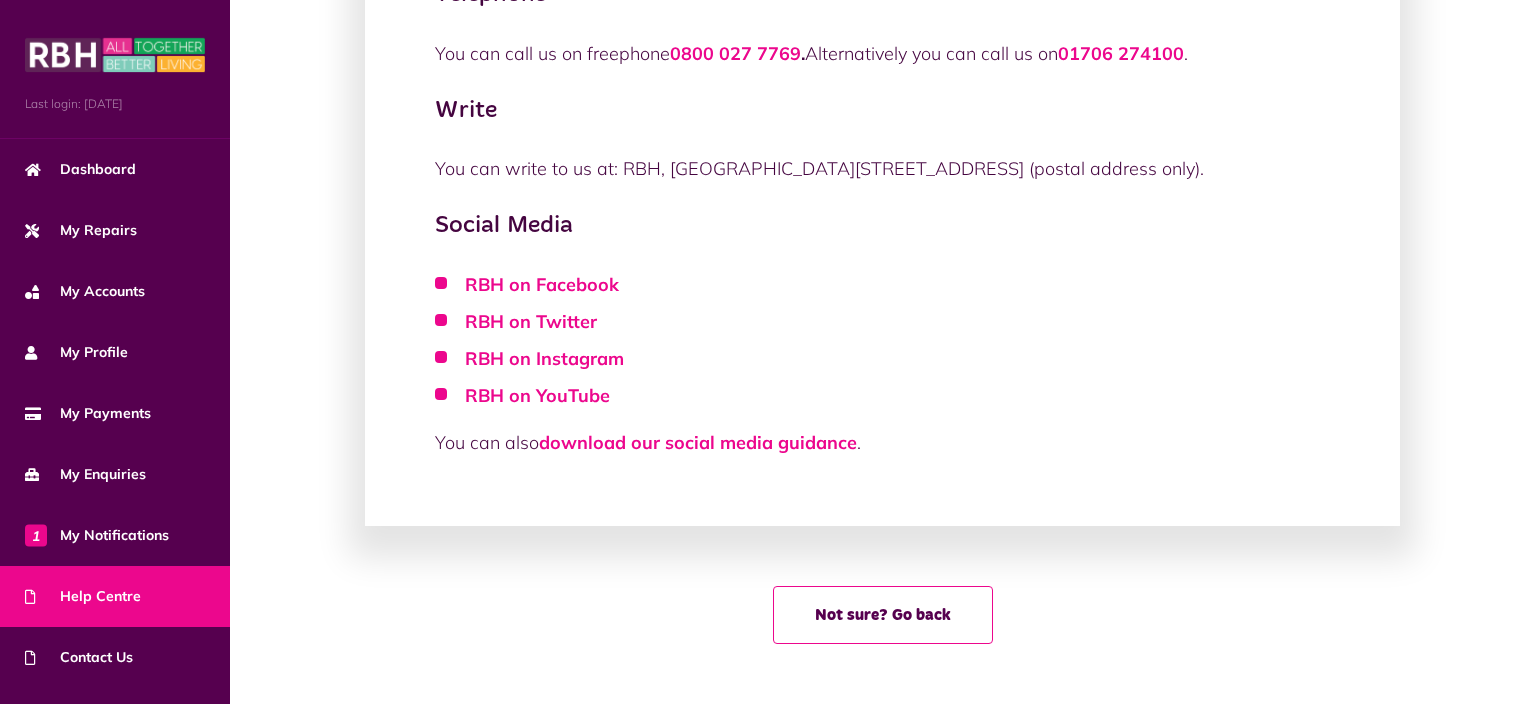 scroll, scrollTop: 0, scrollLeft: 0, axis: both 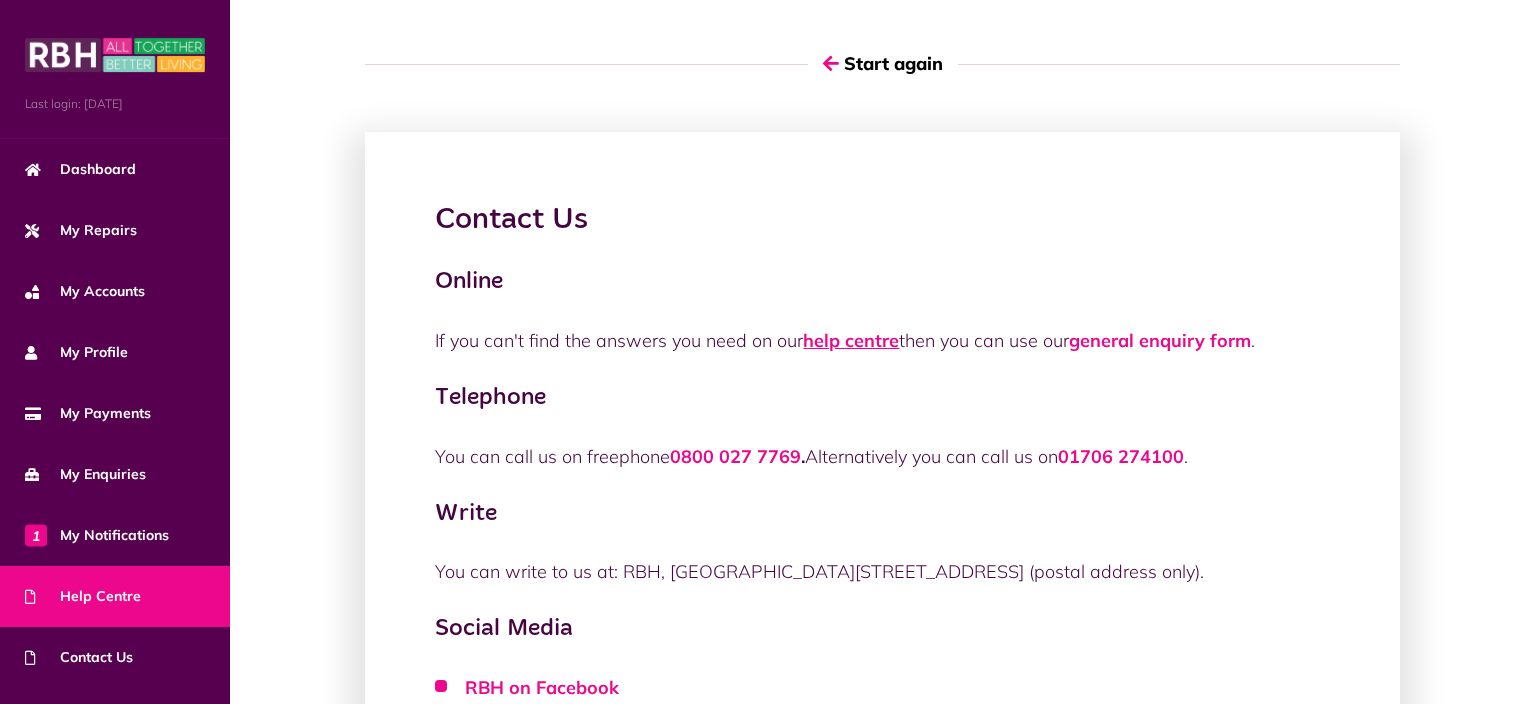 click on "help centre" 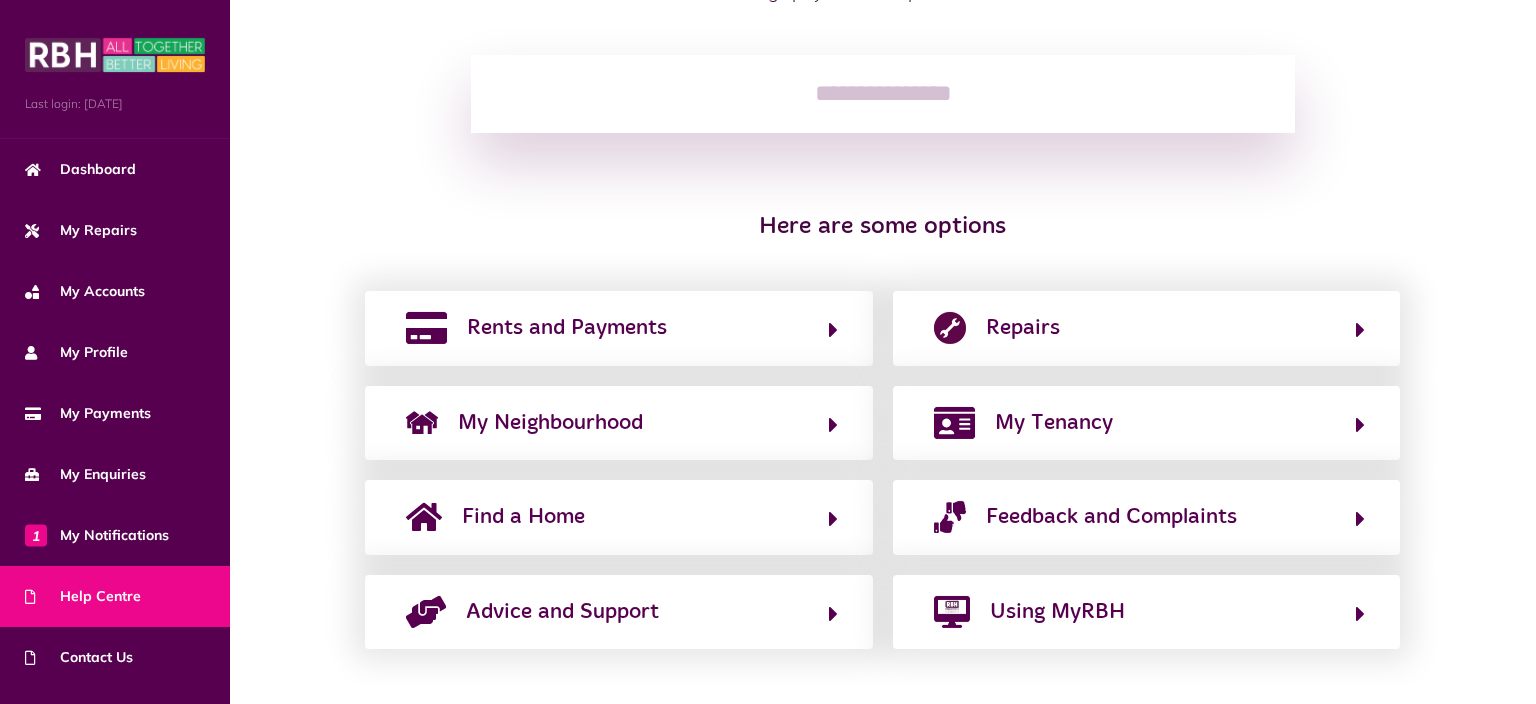 scroll, scrollTop: 279, scrollLeft: 0, axis: vertical 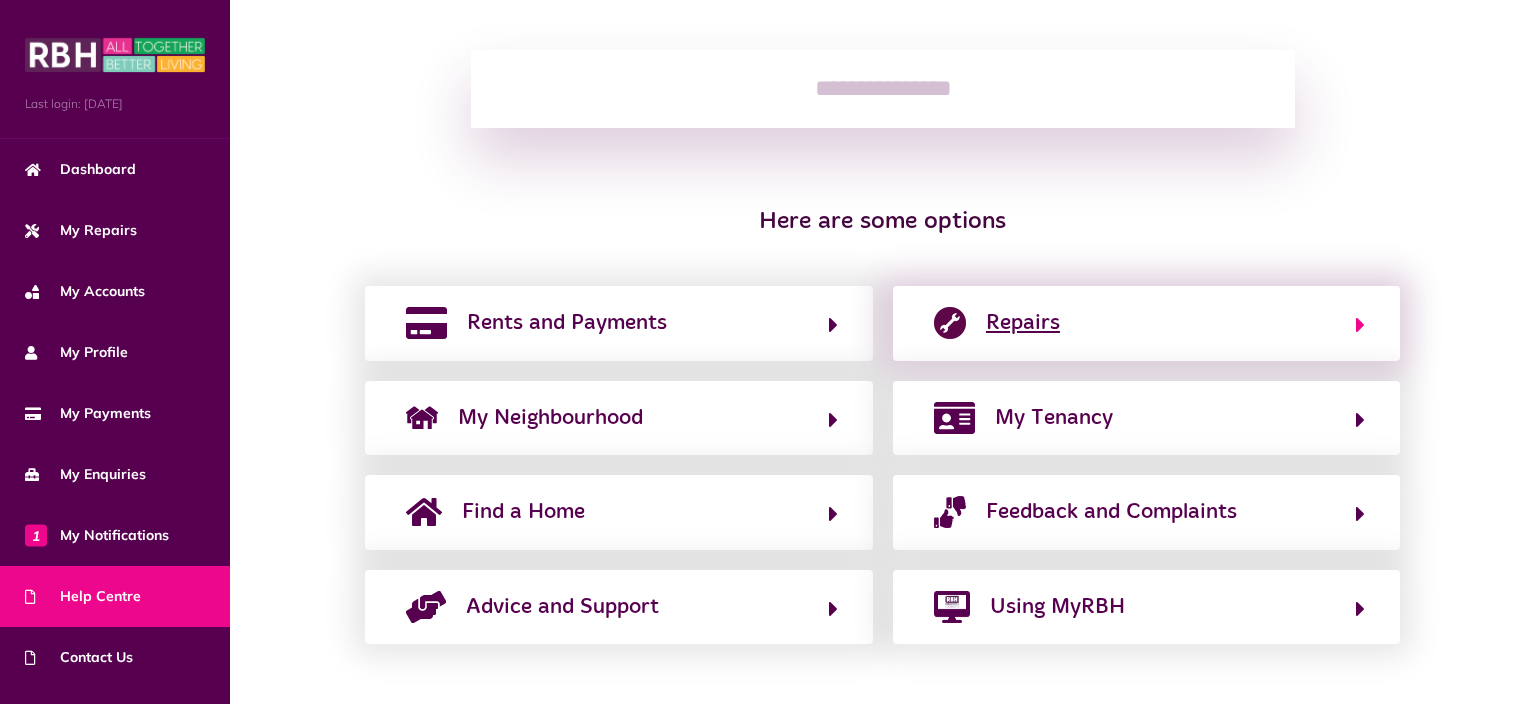 click on "Repairs" 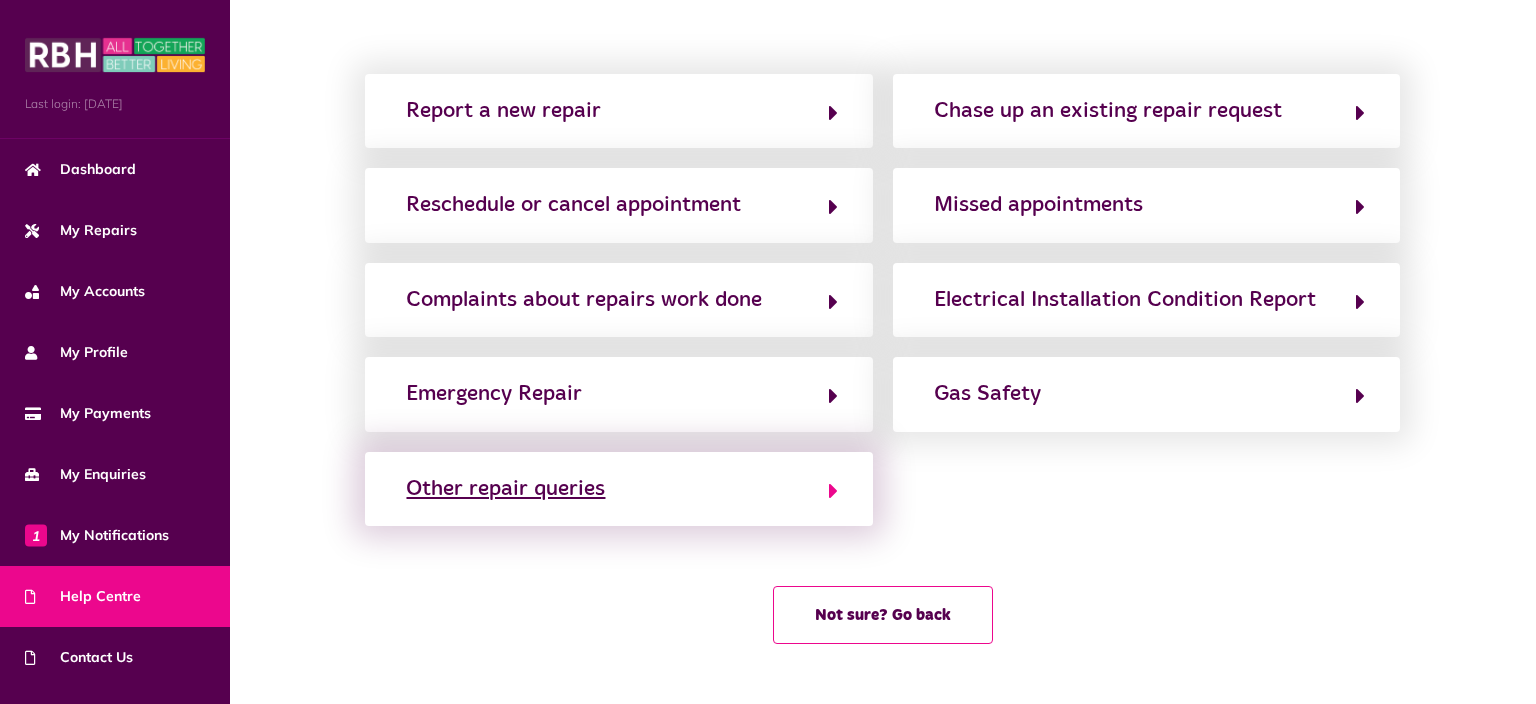 click on "Other repair queries" 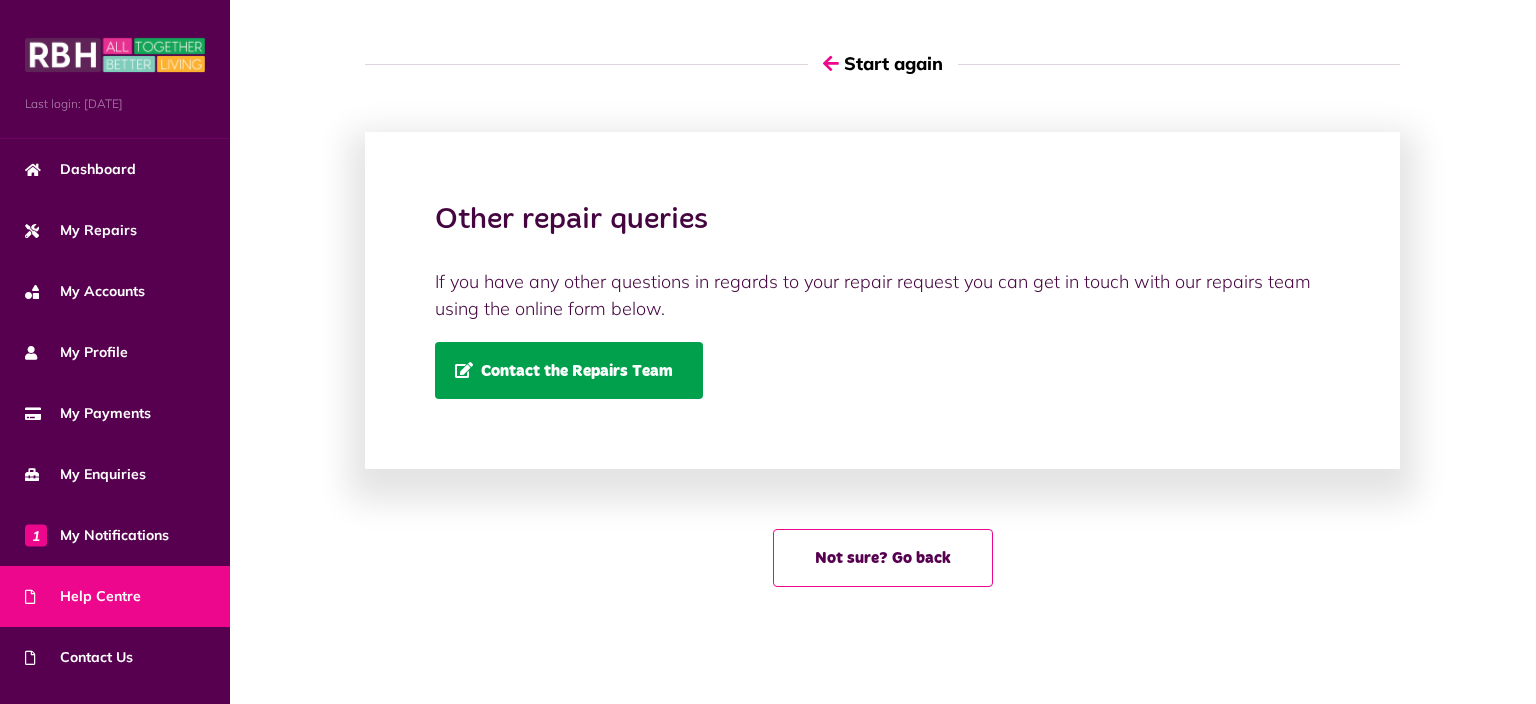 click on "Contact the Repairs Team" 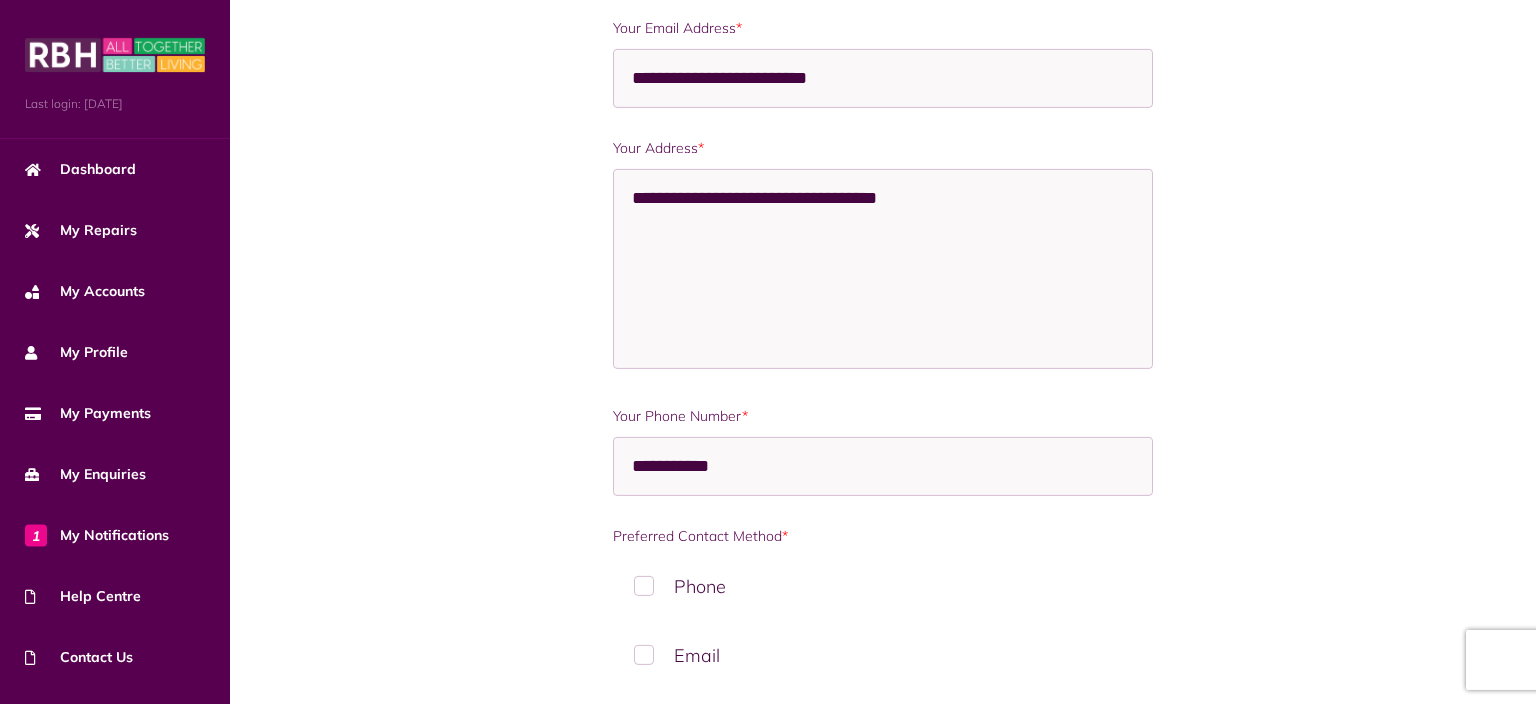 scroll, scrollTop: 316, scrollLeft: 0, axis: vertical 